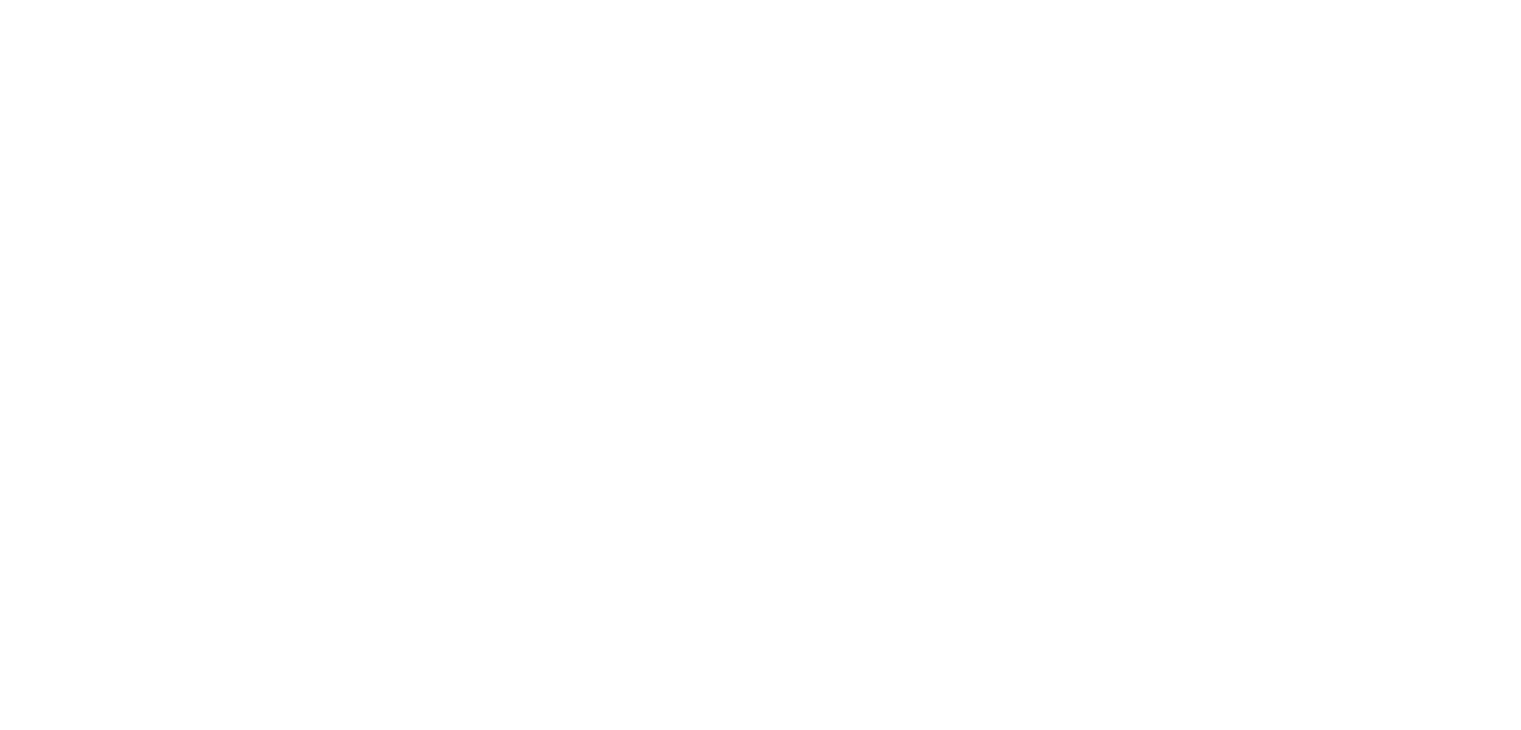 scroll, scrollTop: 0, scrollLeft: 0, axis: both 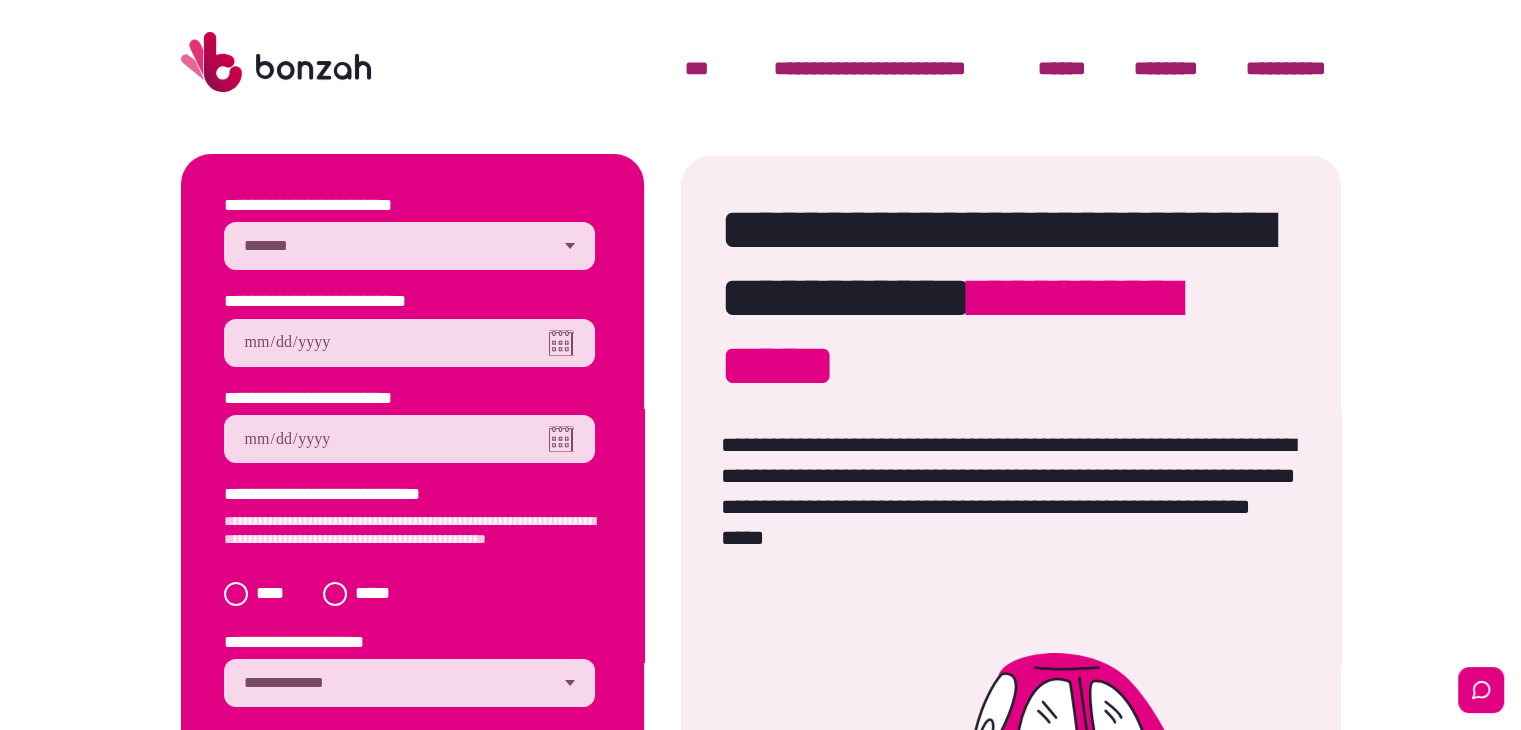 click on "**********" at bounding box center [409, 246] 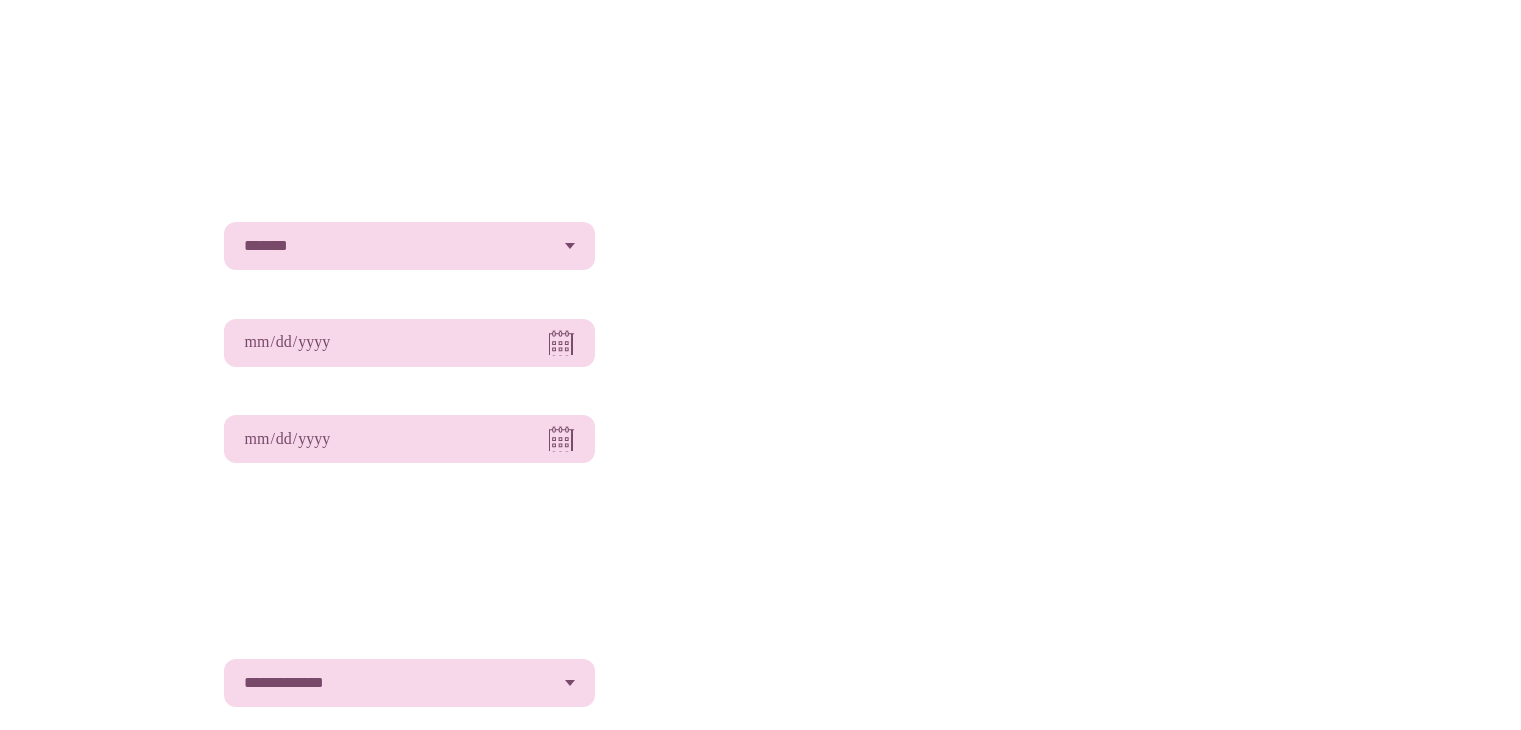 scroll, scrollTop: 0, scrollLeft: 0, axis: both 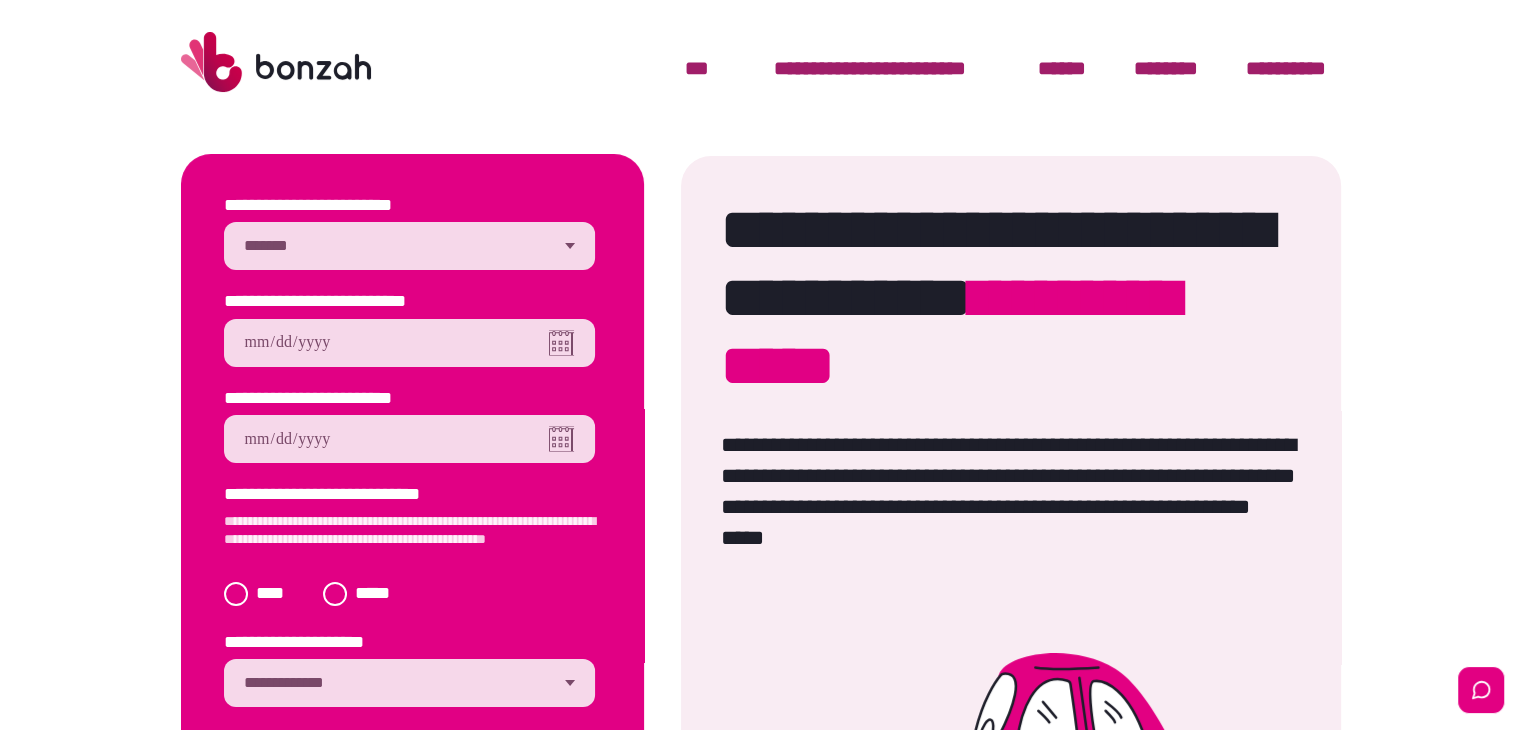 click on "**********" at bounding box center [409, 246] 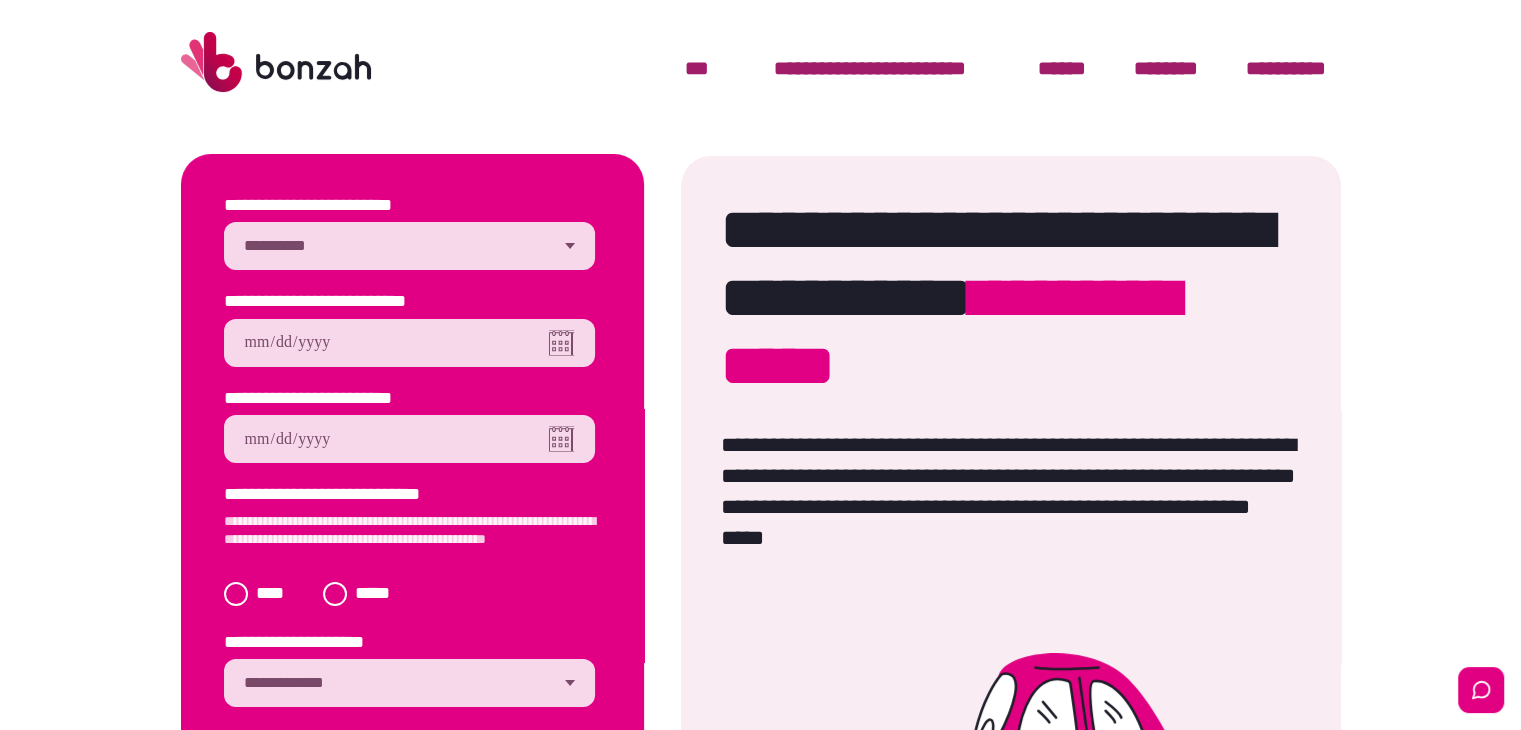 click on "**********" at bounding box center (409, 246) 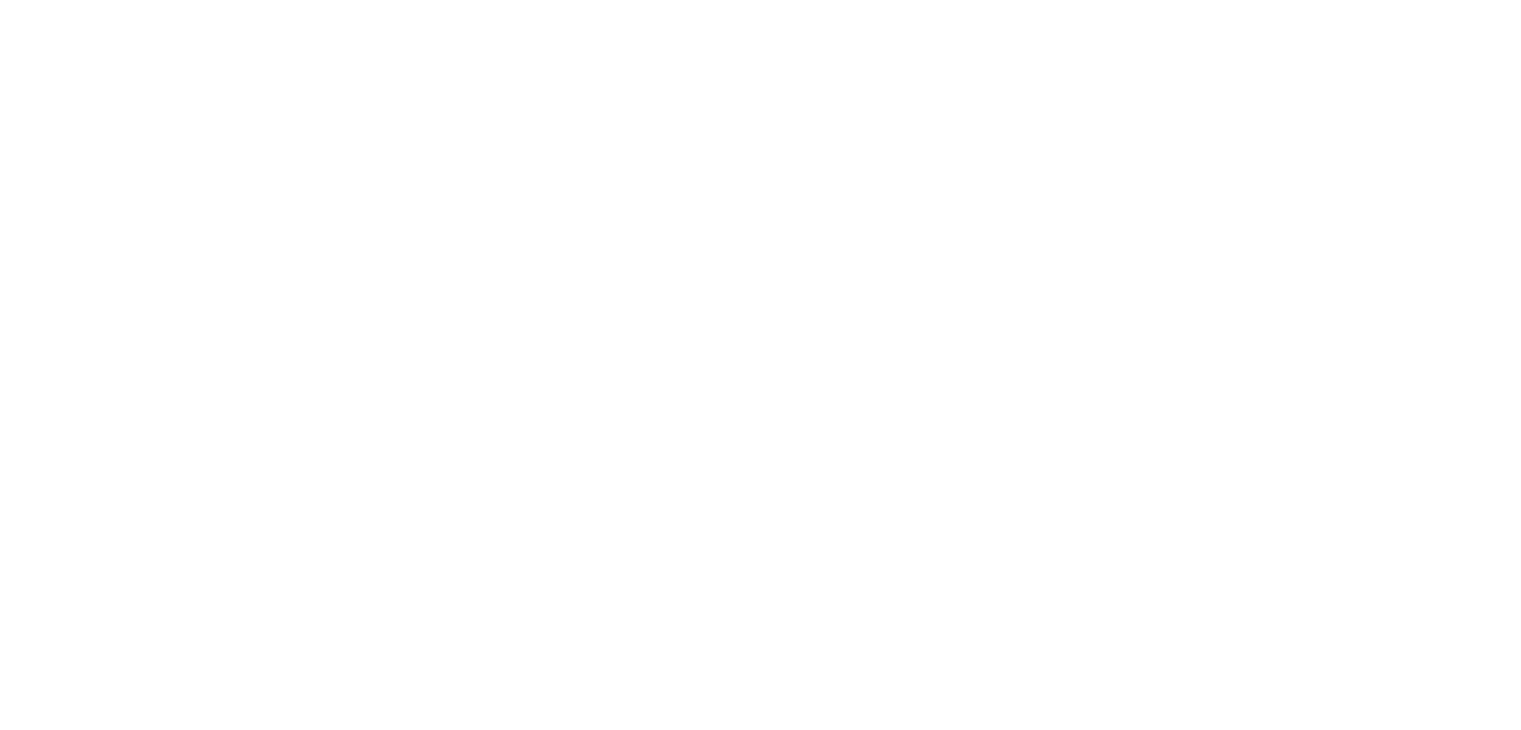scroll, scrollTop: 0, scrollLeft: 0, axis: both 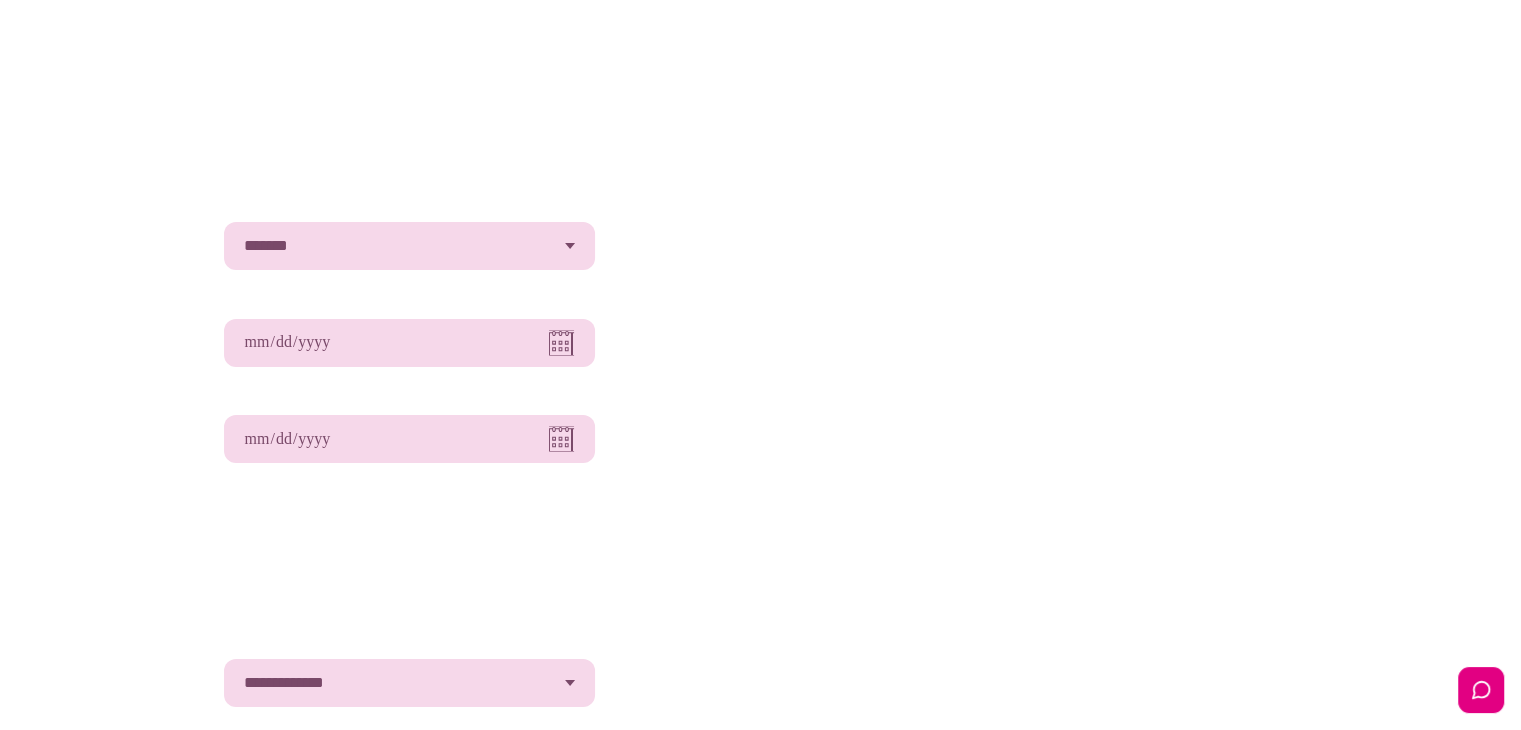 click on "**********" at bounding box center [409, 246] 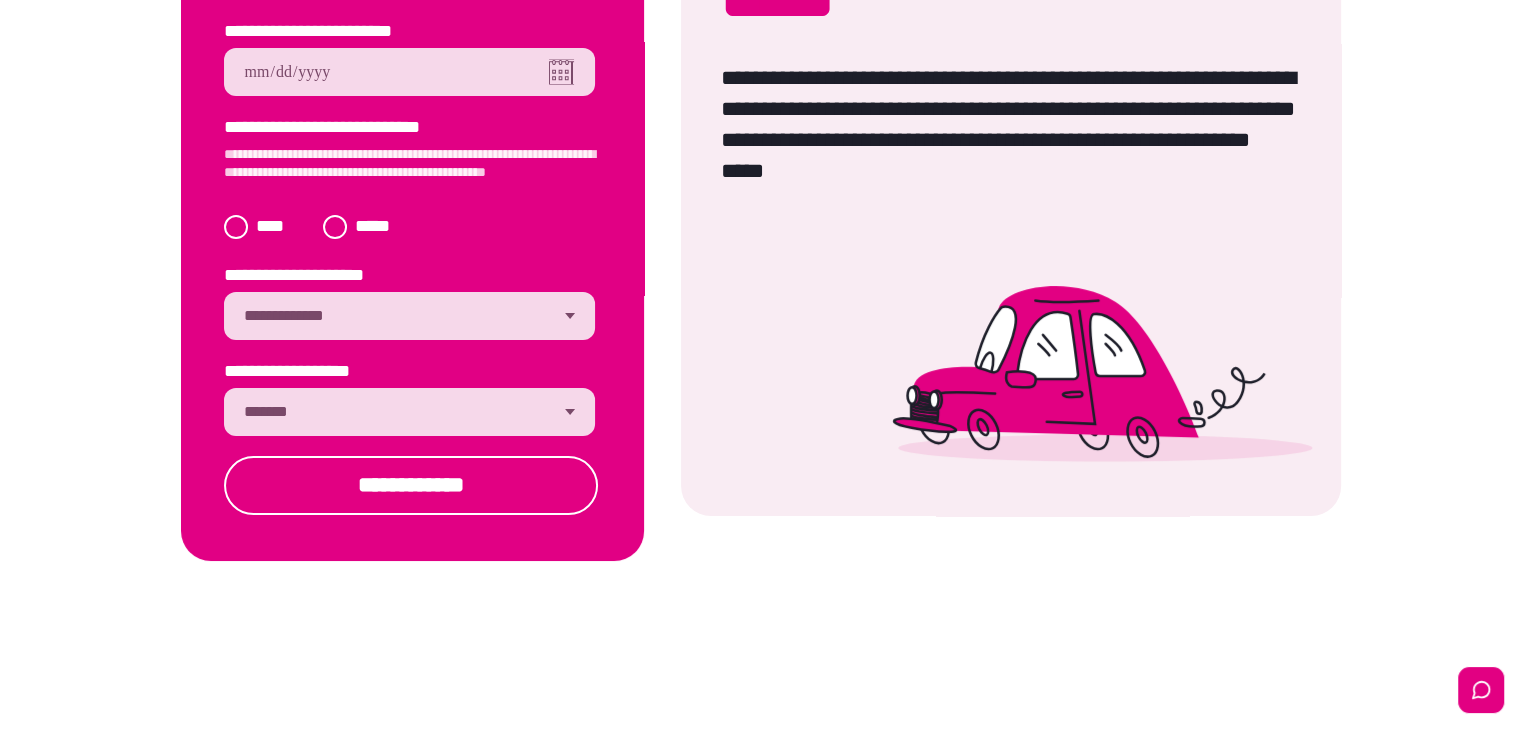 scroll, scrollTop: 400, scrollLeft: 0, axis: vertical 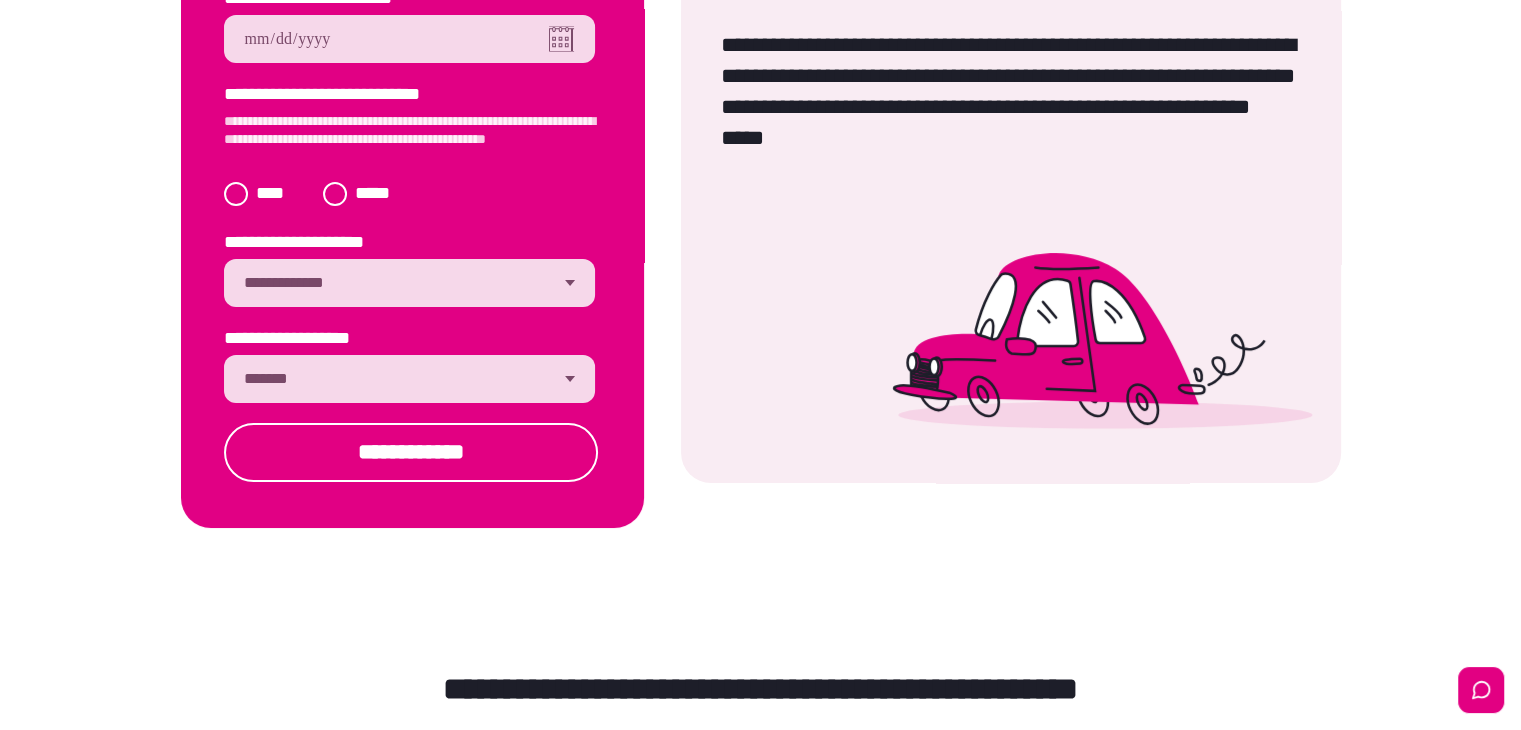 click on "**********" at bounding box center [409, 379] 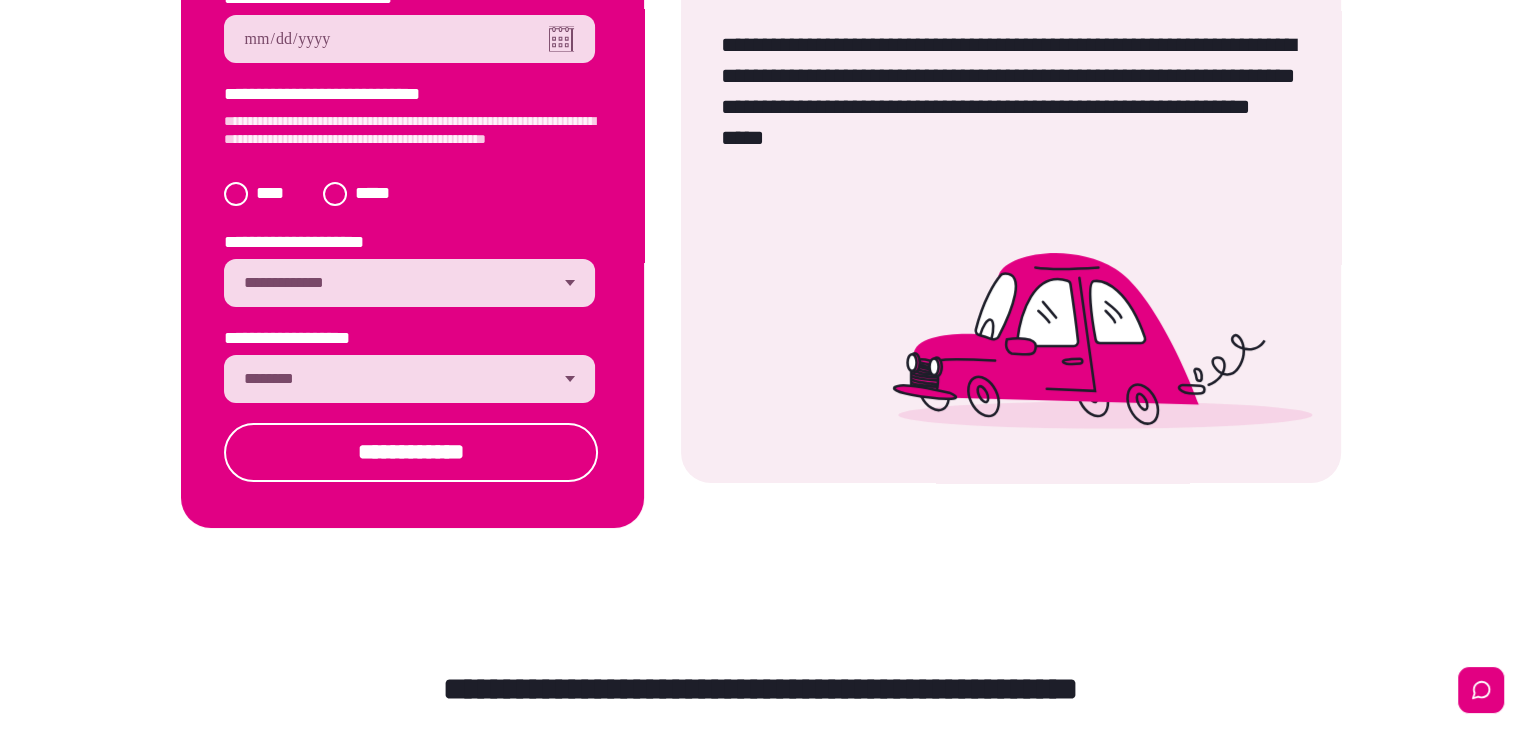 click on "**********" at bounding box center (409, 379) 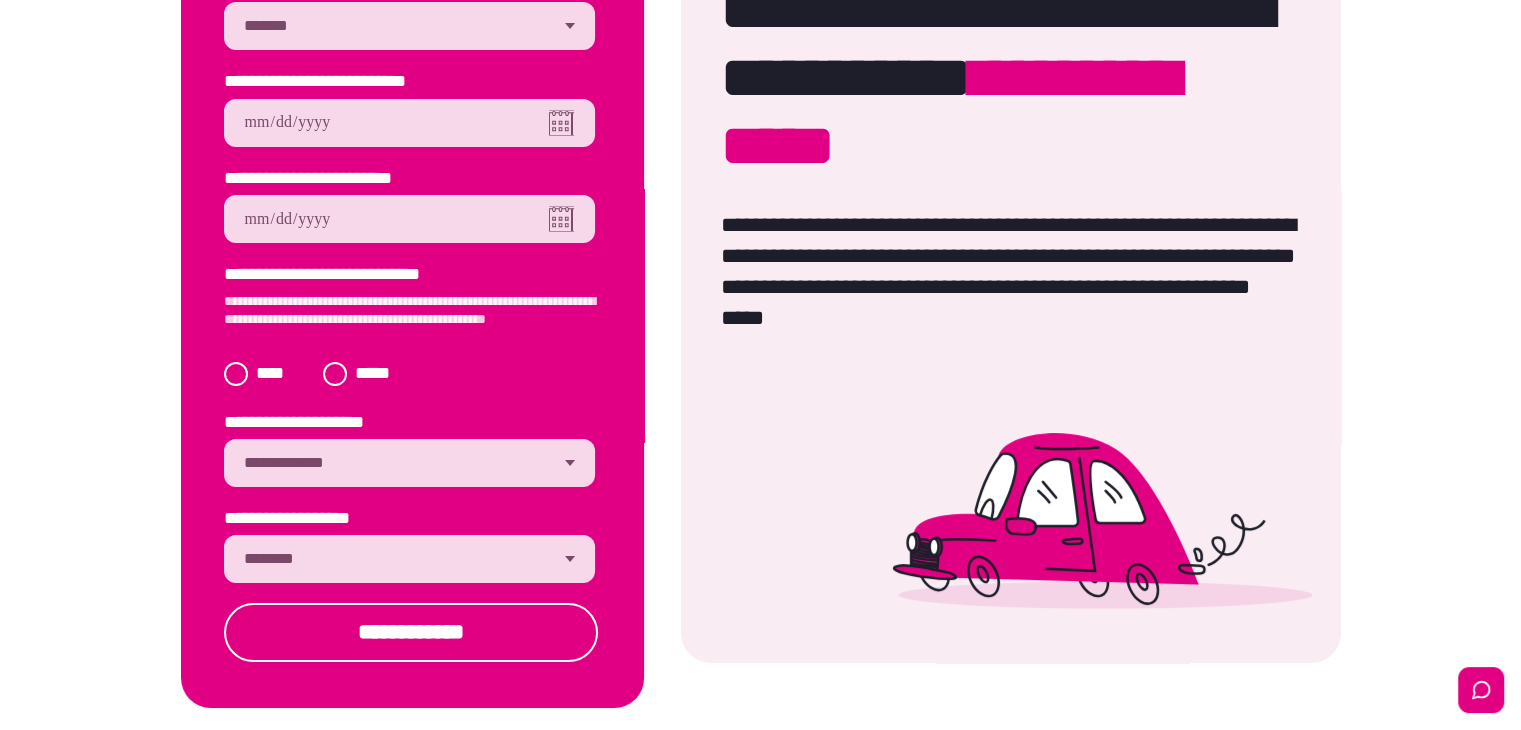 scroll, scrollTop: 100, scrollLeft: 0, axis: vertical 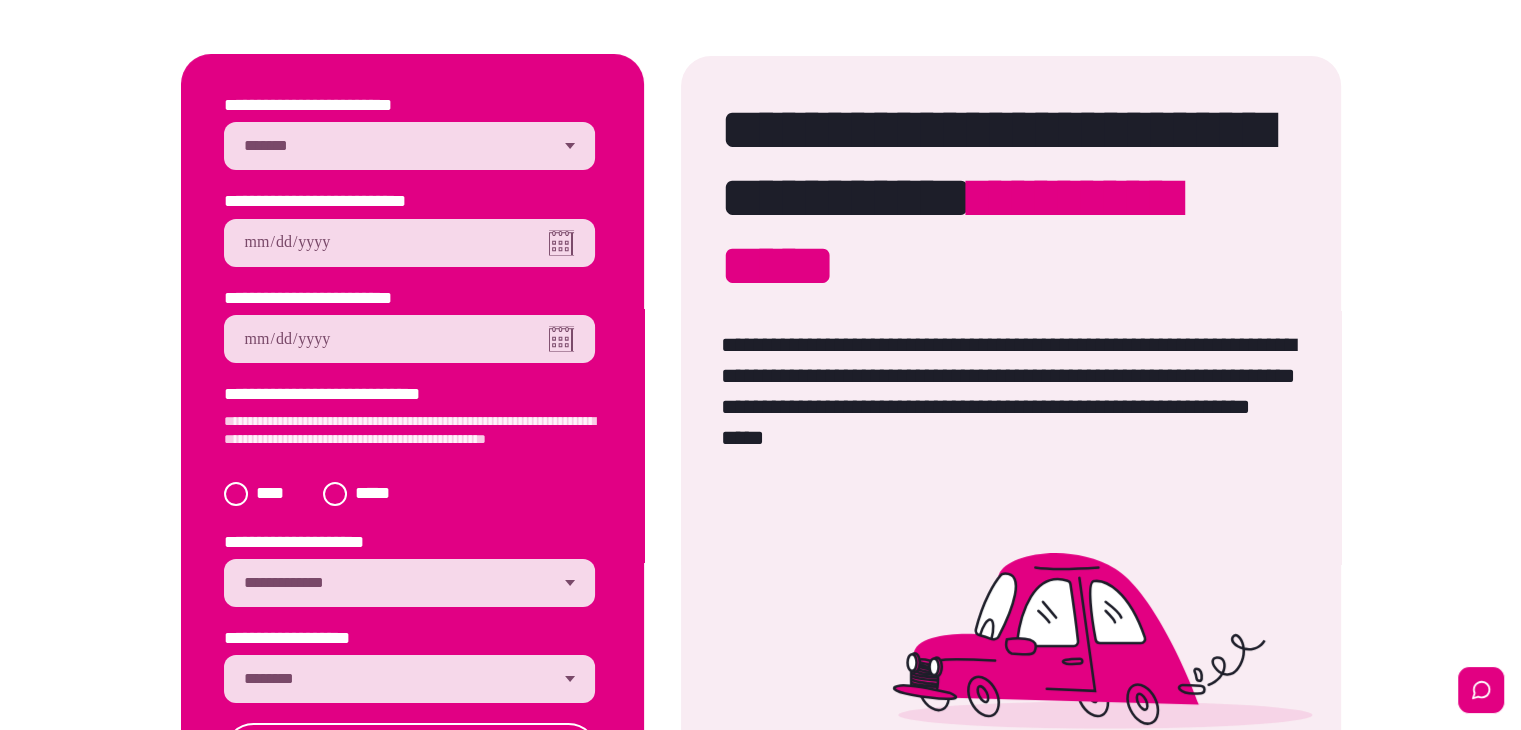 click at bounding box center [409, 243] 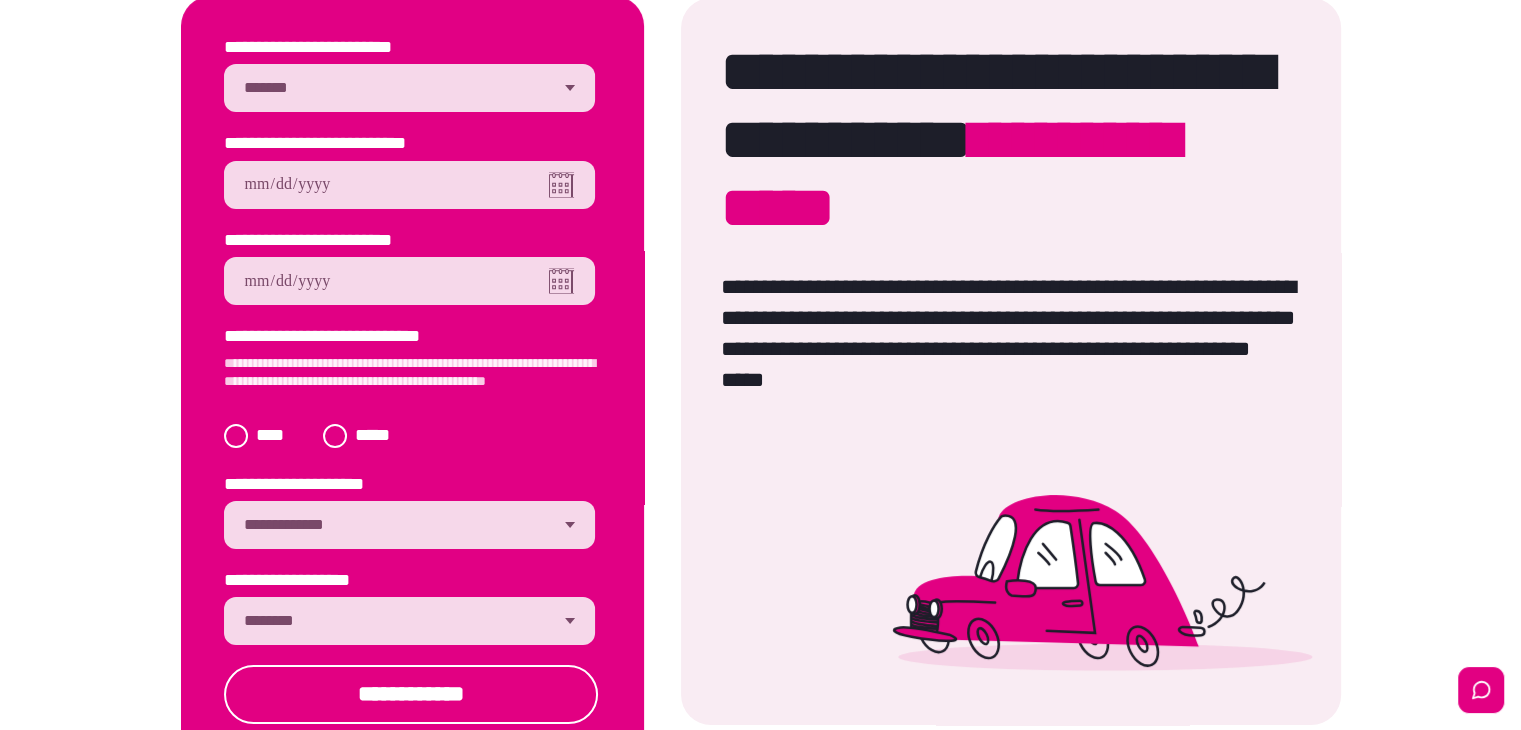 scroll, scrollTop: 0, scrollLeft: 0, axis: both 